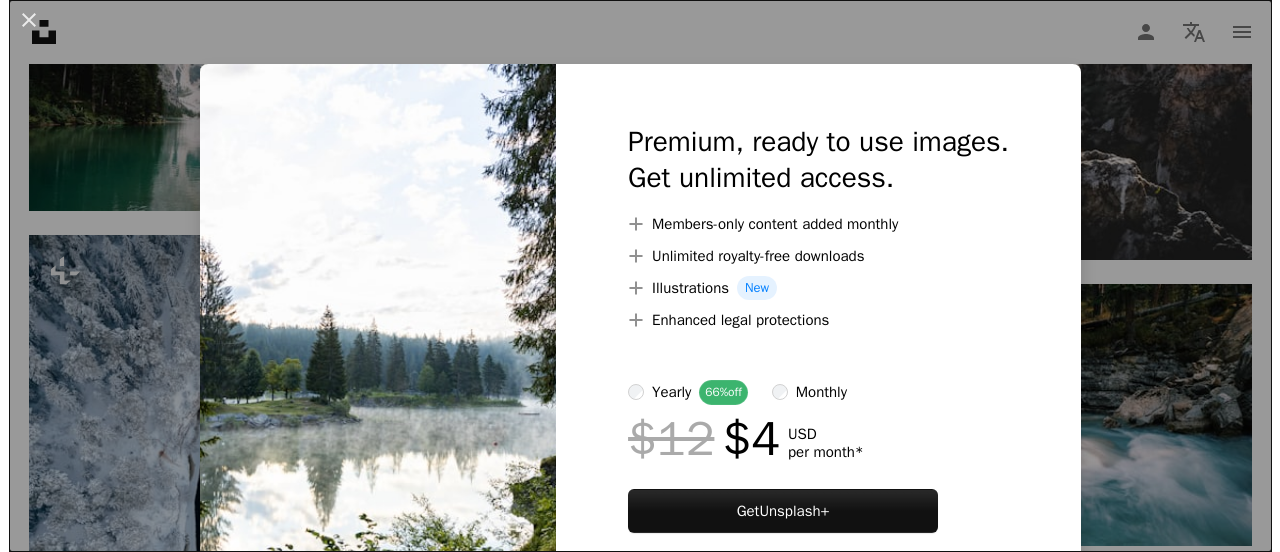 scroll, scrollTop: 15000, scrollLeft: 0, axis: vertical 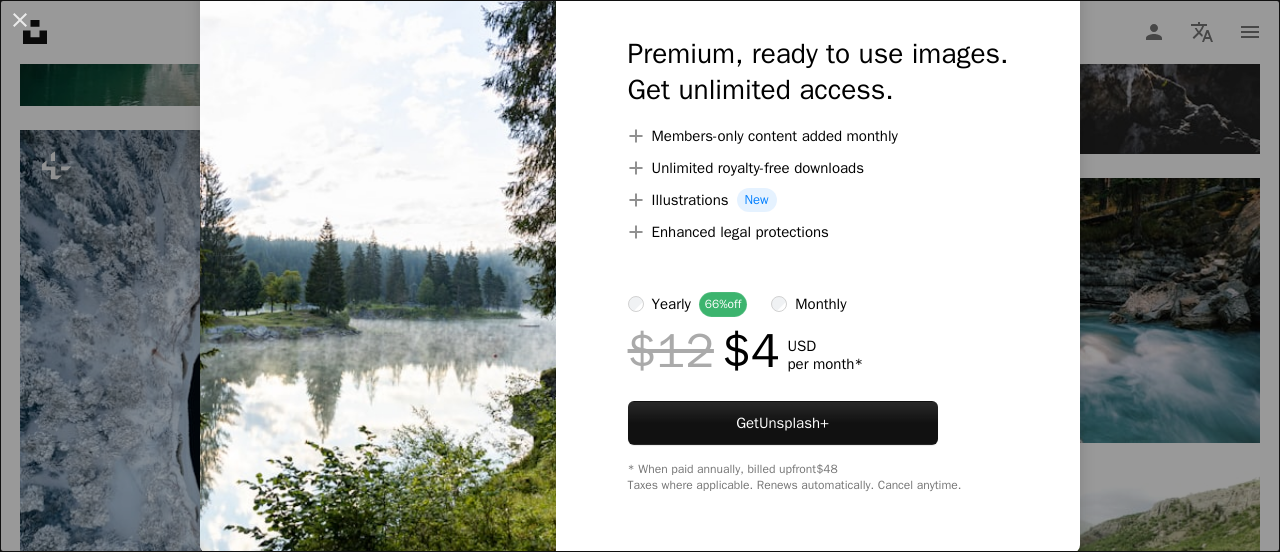 click on "Unsplash logo Unsplash Home A photo Pen Tool A compass A stack of folders Download Person Localization icon navigation menu A magnifying glass ***** An X shape Visual search Get Unsplash+ Log in Submit an image Browse premium images on iStock  |  [PERCENT]% off at iStock  ↗ Browse premium images on iStock [PERCENT]% off at iStock  ↗ View more  ↗ View more on iStock  ↗ A photo Photos   [NUMBER]k Pen Tool Illustrations   [NUMBER] A stack of folders Collections   [NUMBER]k A group of people Users   [NUMBER]k A copyright icon © License Arrow down Aspect ratio Orientation Arrow down Unfold Sort by  Relevance Arrow down Filters Filters [PERSON] Chevron right stream waterfall water lake sea ocean forest mountain nature tree landscape Plus sign for Unsplash+ A heart A plus sign [FIRST] [LAST] For  Unsplash+ A lock Download A heart A plus sign [FIRST] [LAST] Available for hire A checkmark inside of a circle Arrow pointing down A heart A plus sign [FIRST] [LAST] Arrow pointing down A heart" at bounding box center (640, -4840) 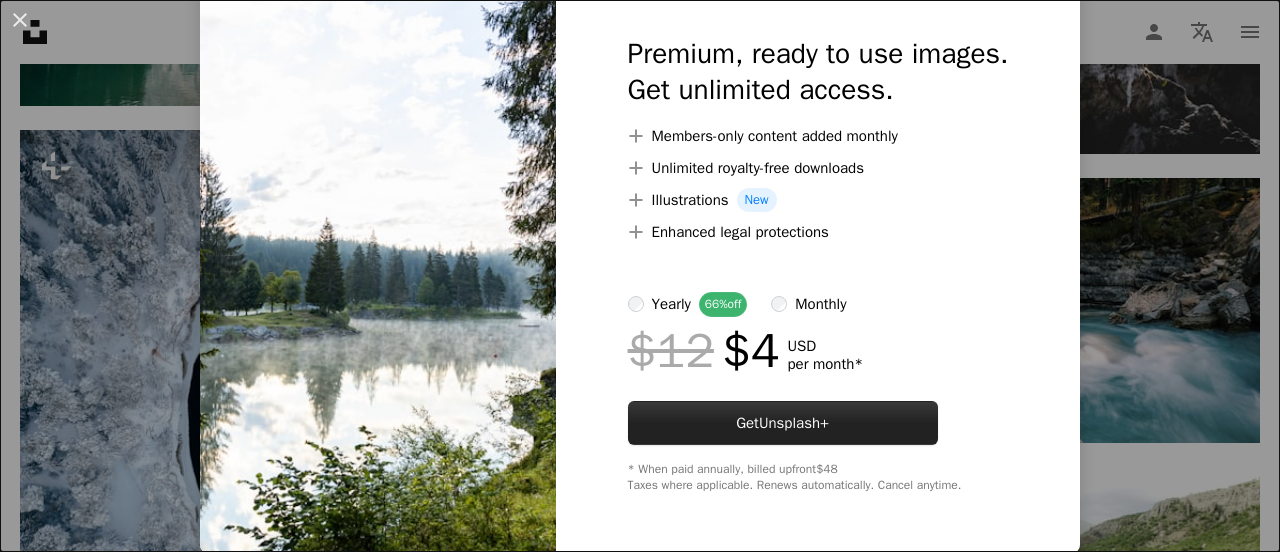 scroll, scrollTop: 0, scrollLeft: 0, axis: both 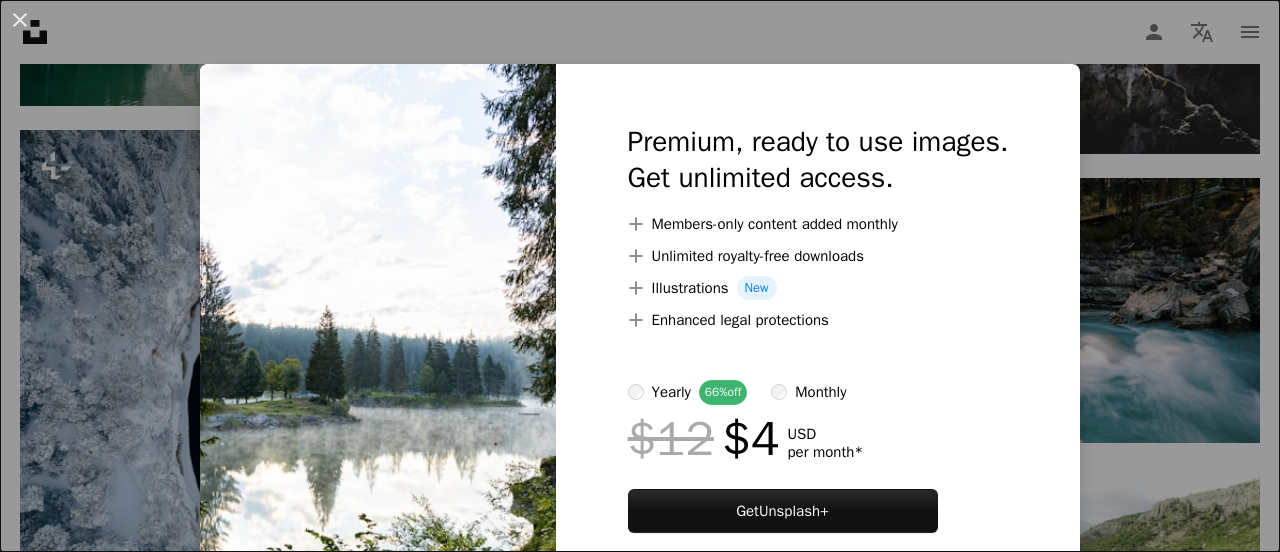 click on "Premium, ready to use images. Get unlimited access. A plus sign Members-only content added monthly A plus sign Unlimited royalty-free downloads A plus sign Illustrations  New A plus sign Enhanced legal protections yearly 66%  off monthly $12   $4 USD per month * Get  Unsplash+ * When paid annually, billed upfront  $48 Taxes where applicable. Renews automatically. Cancel anytime." at bounding box center [818, 352] 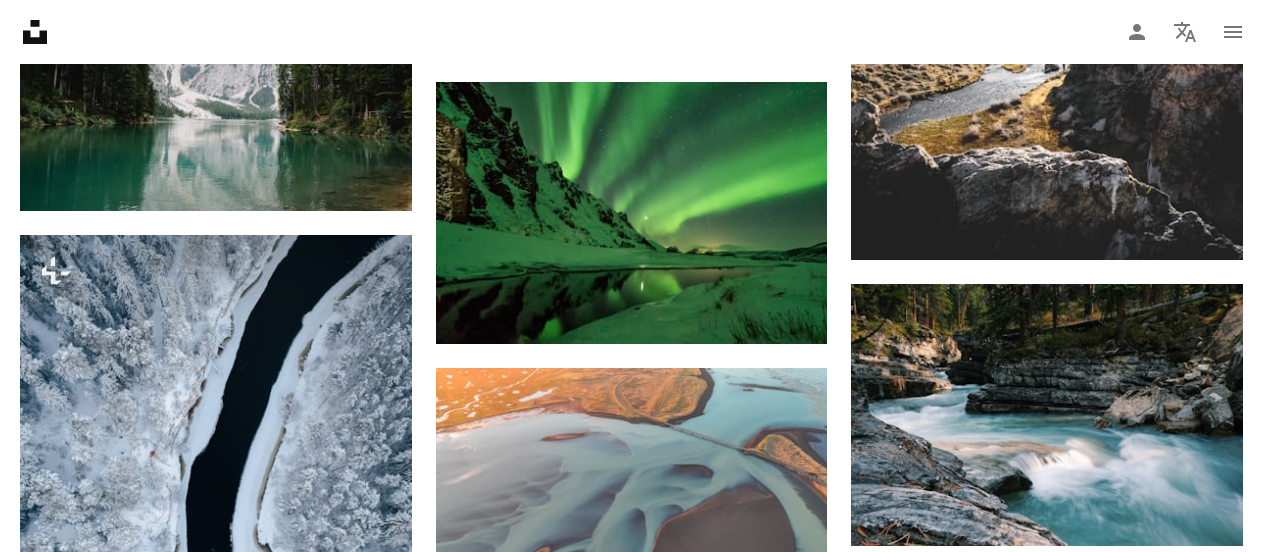 scroll, scrollTop: 14900, scrollLeft: 0, axis: vertical 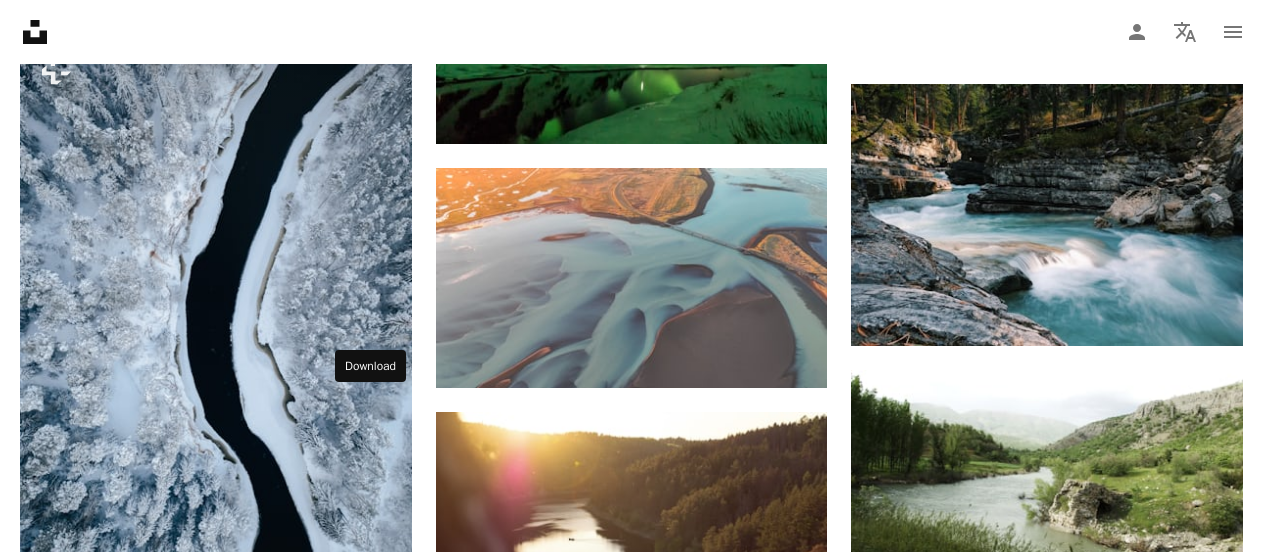 click 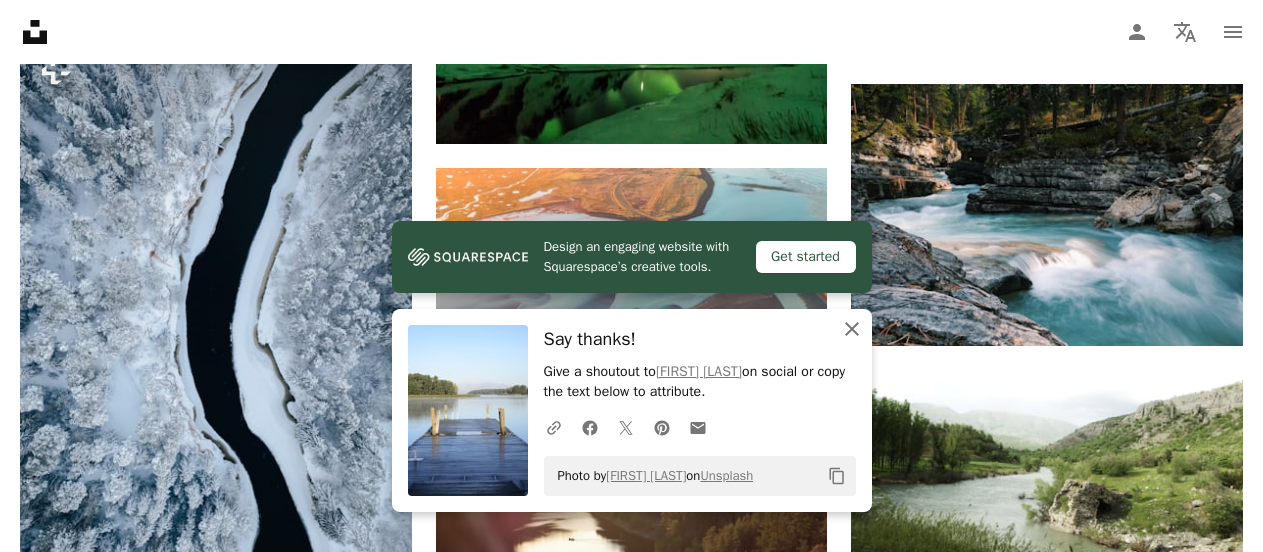 drag, startPoint x: 847, startPoint y: 332, endPoint x: 841, endPoint y: 383, distance: 51.351727 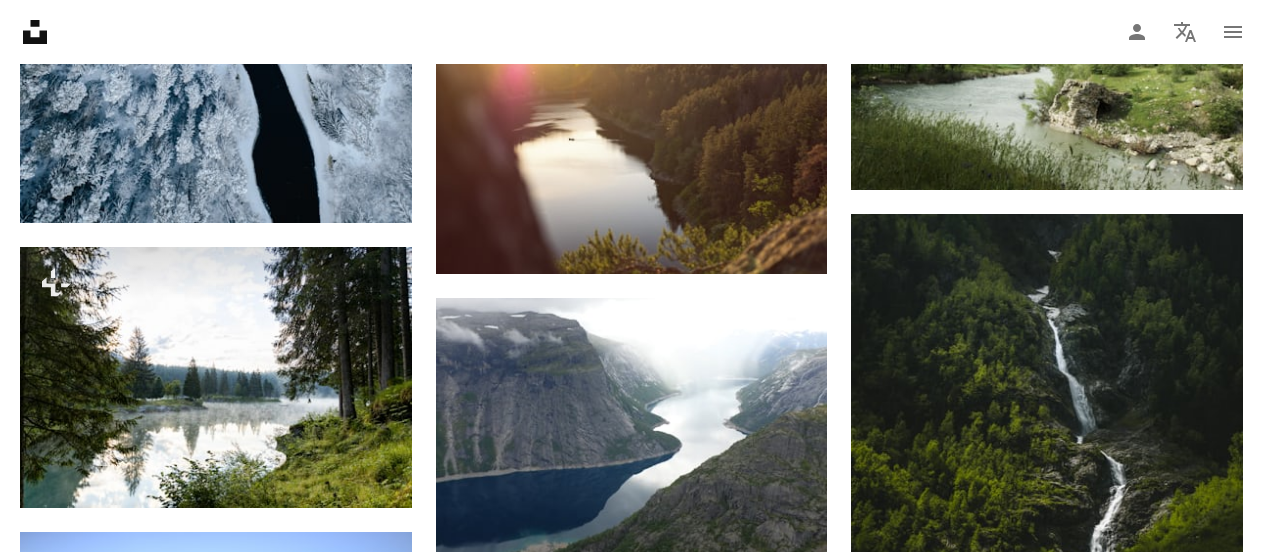scroll, scrollTop: 15400, scrollLeft: 0, axis: vertical 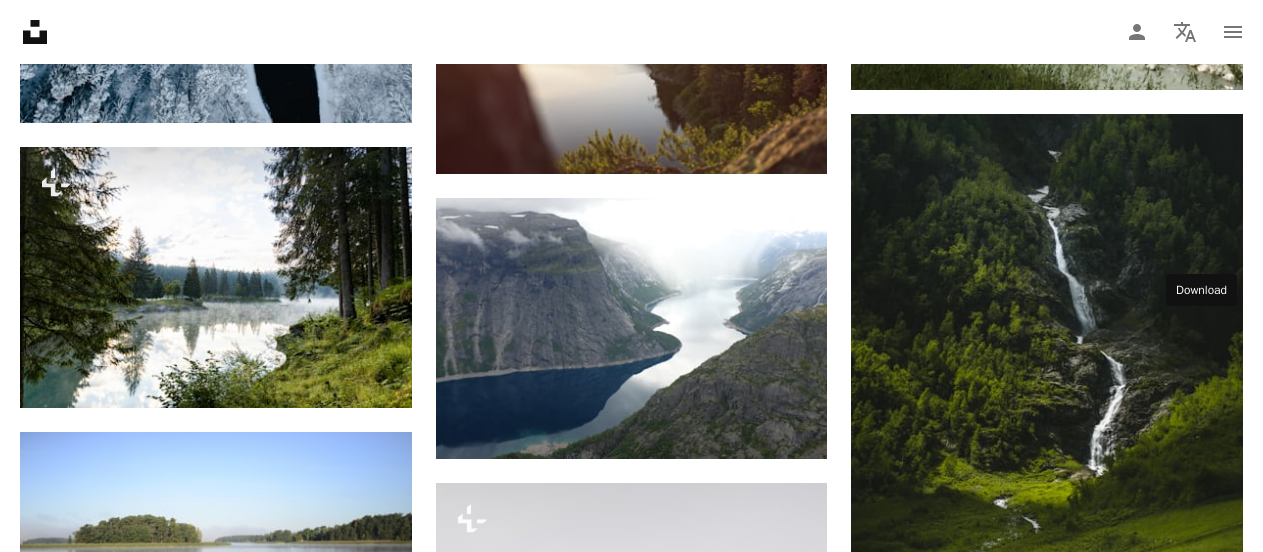 click on "Arrow pointing down" 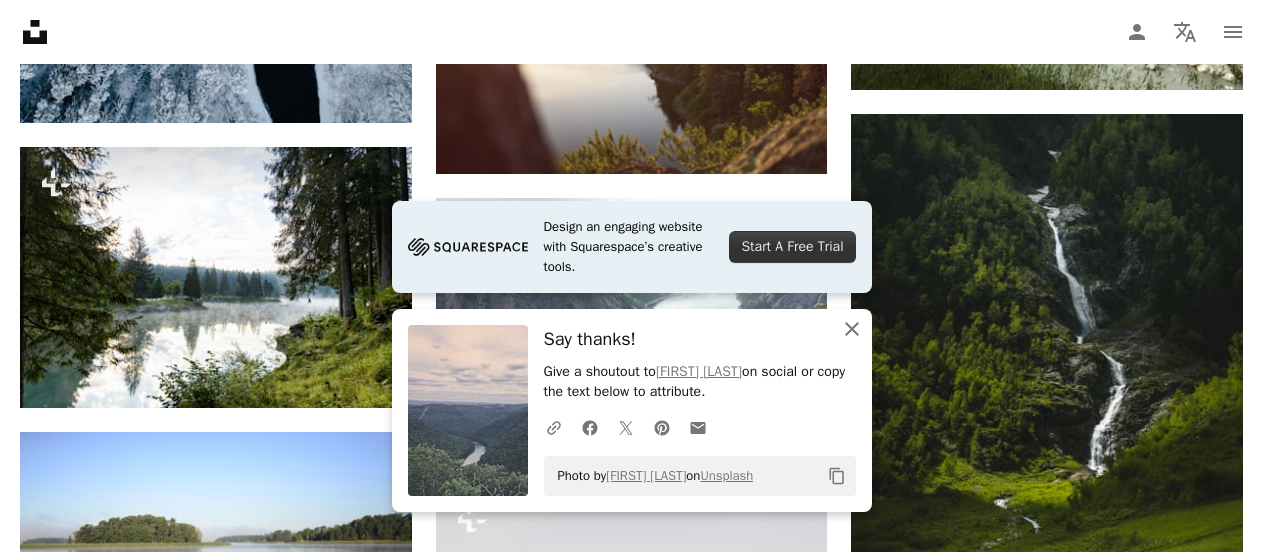 drag, startPoint x: 853, startPoint y: 332, endPoint x: 824, endPoint y: 375, distance: 51.86521 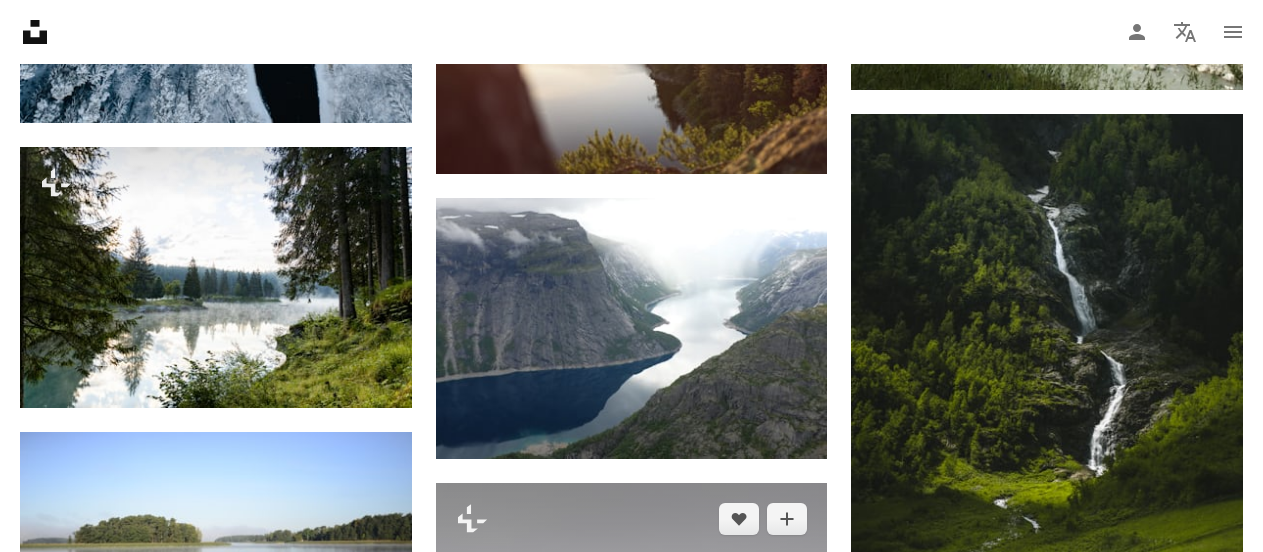 scroll, scrollTop: 15800, scrollLeft: 0, axis: vertical 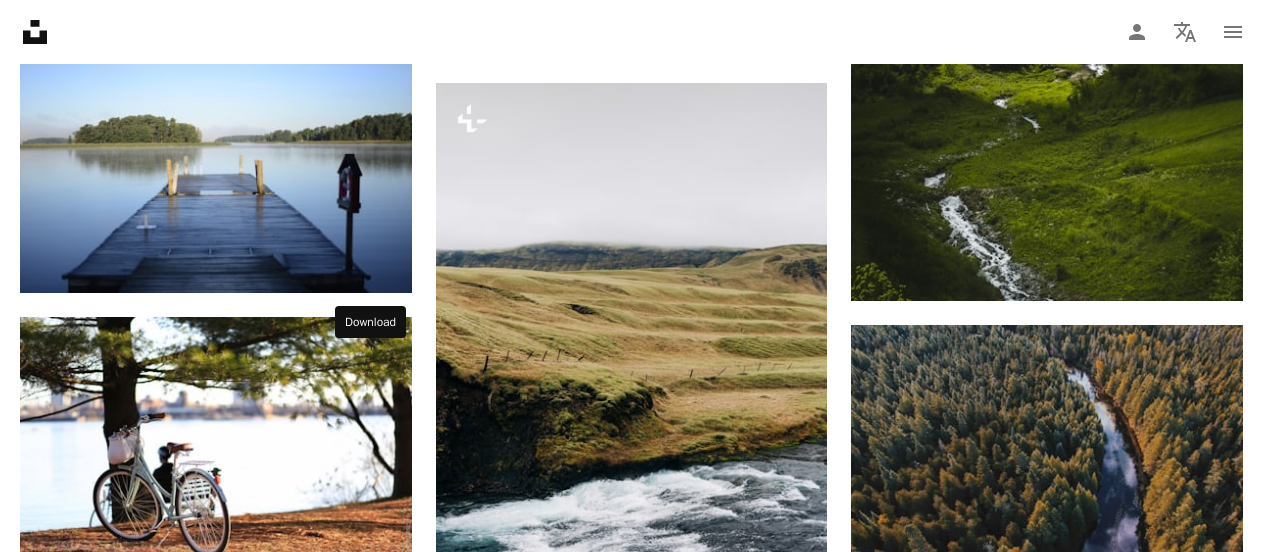 click on "Arrow pointing down" at bounding box center [372, 1114] 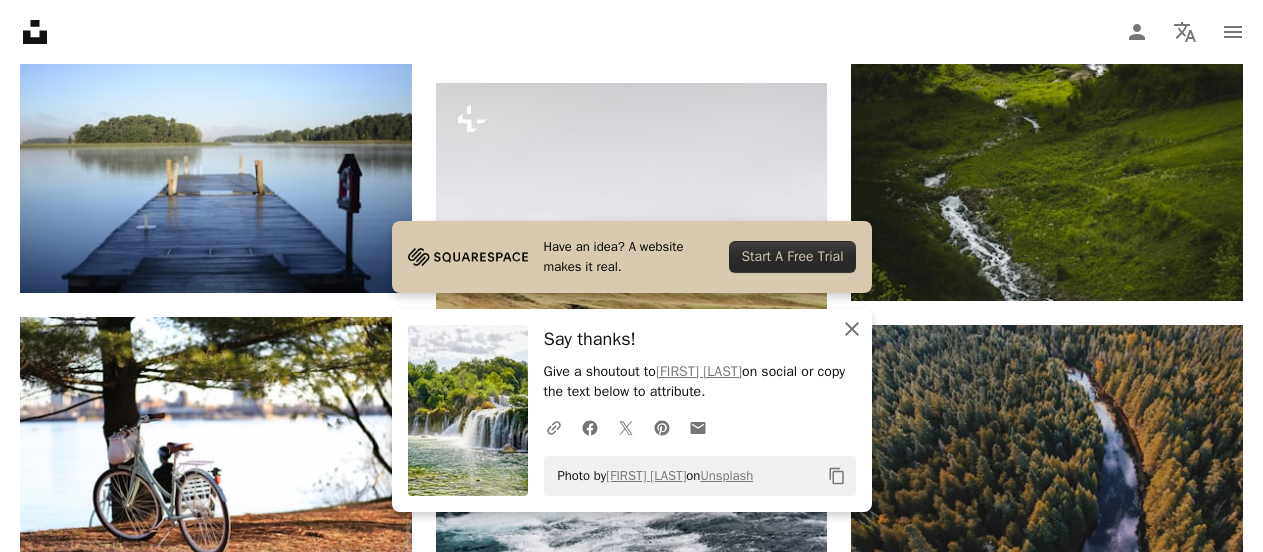 drag, startPoint x: 850, startPoint y: 330, endPoint x: 841, endPoint y: 390, distance: 60.671246 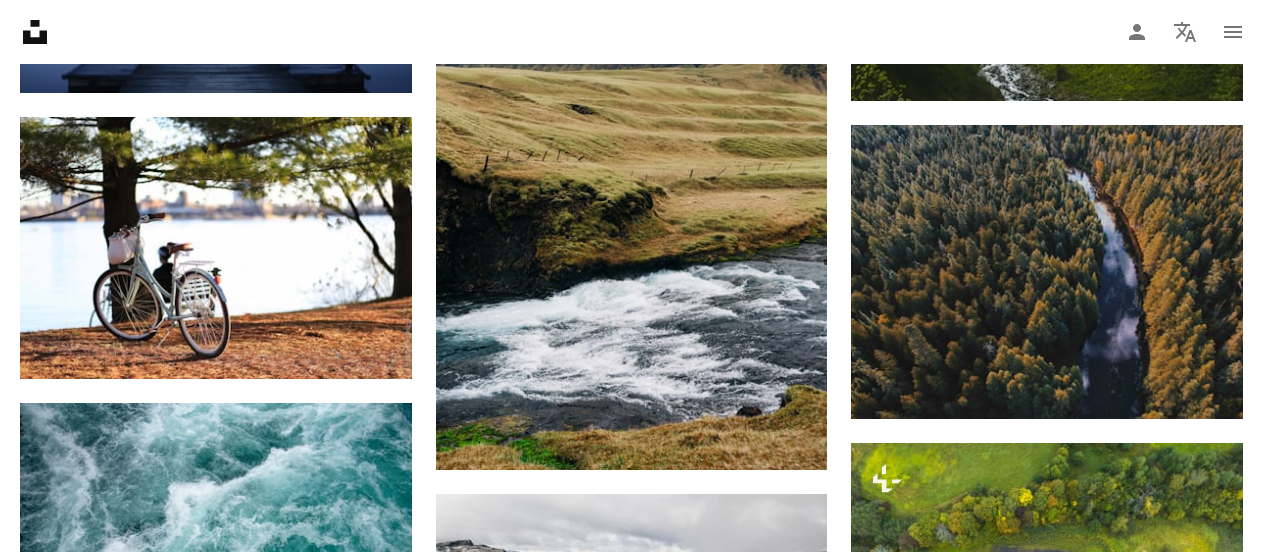 scroll, scrollTop: 16100, scrollLeft: 0, axis: vertical 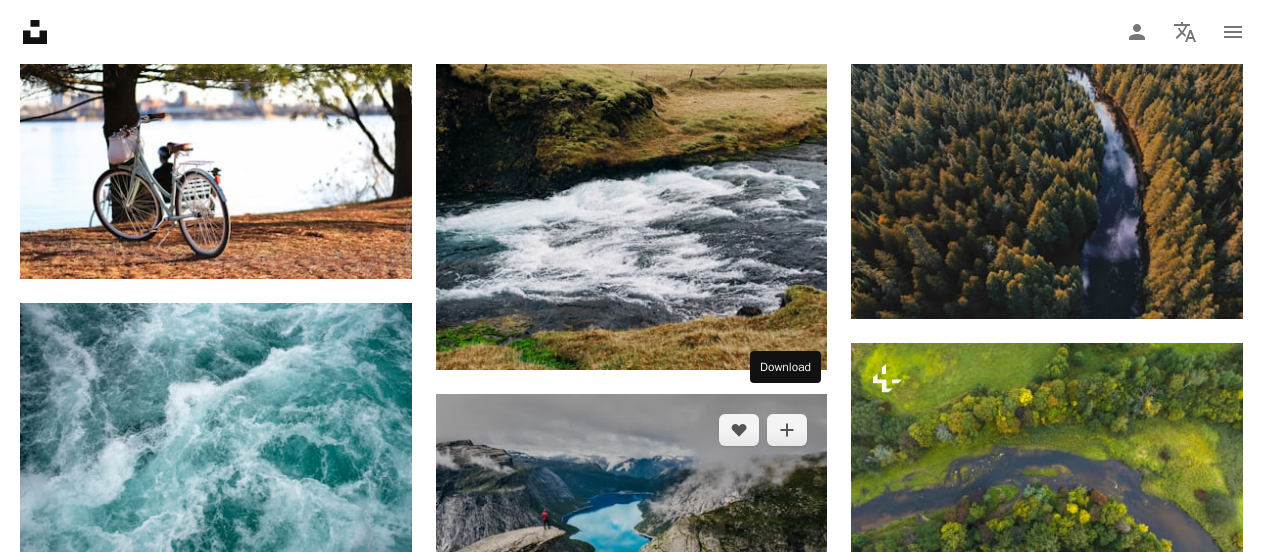 click on "Arrow pointing down" 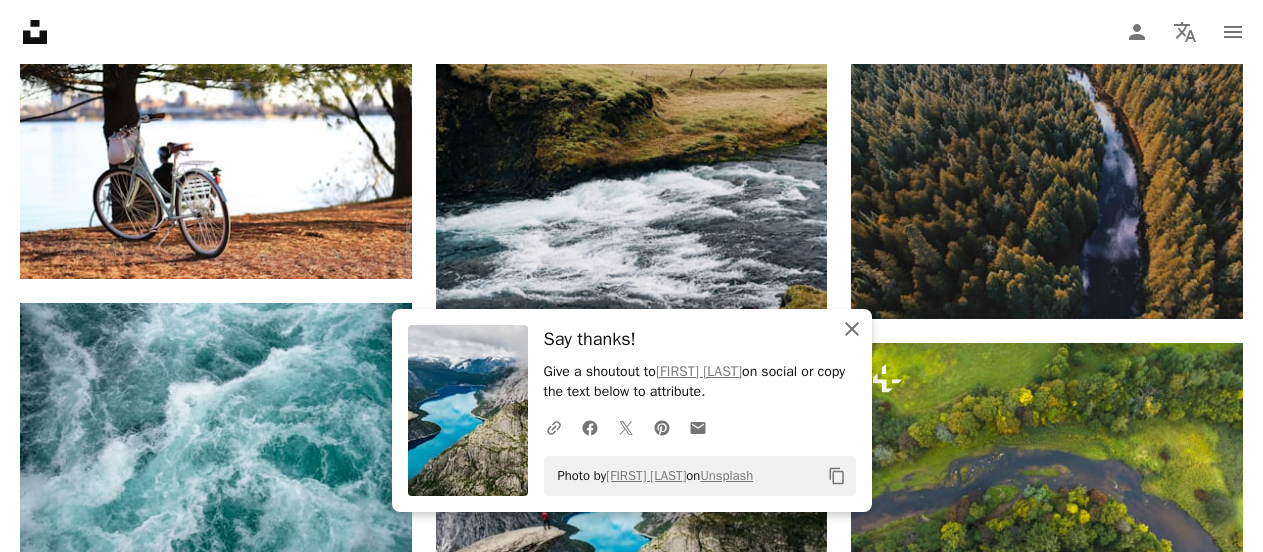 click 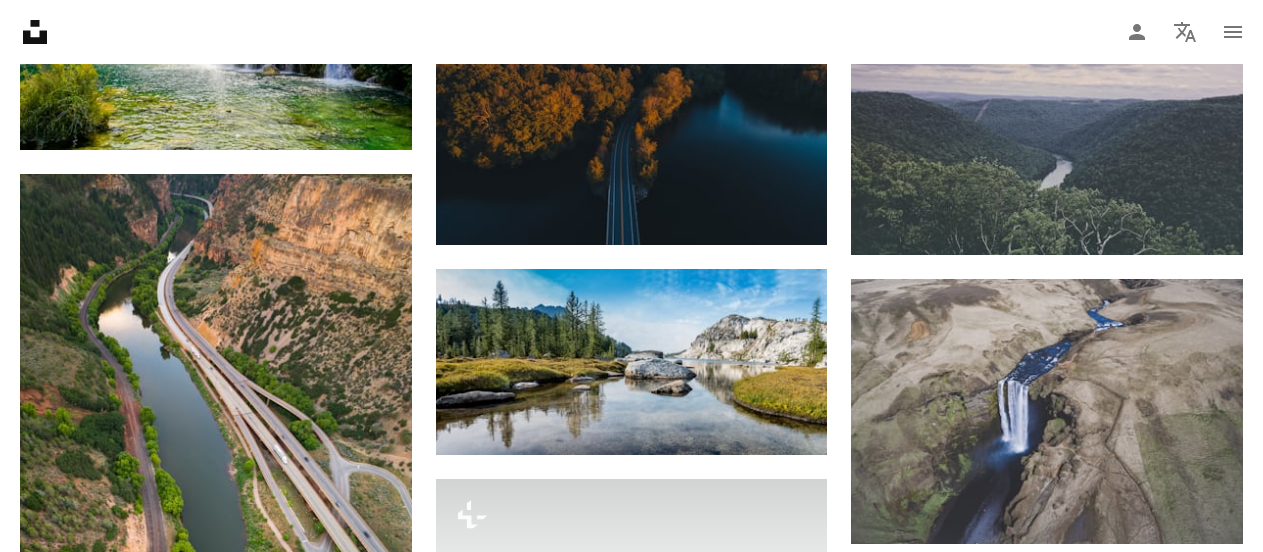 scroll, scrollTop: 16700, scrollLeft: 0, axis: vertical 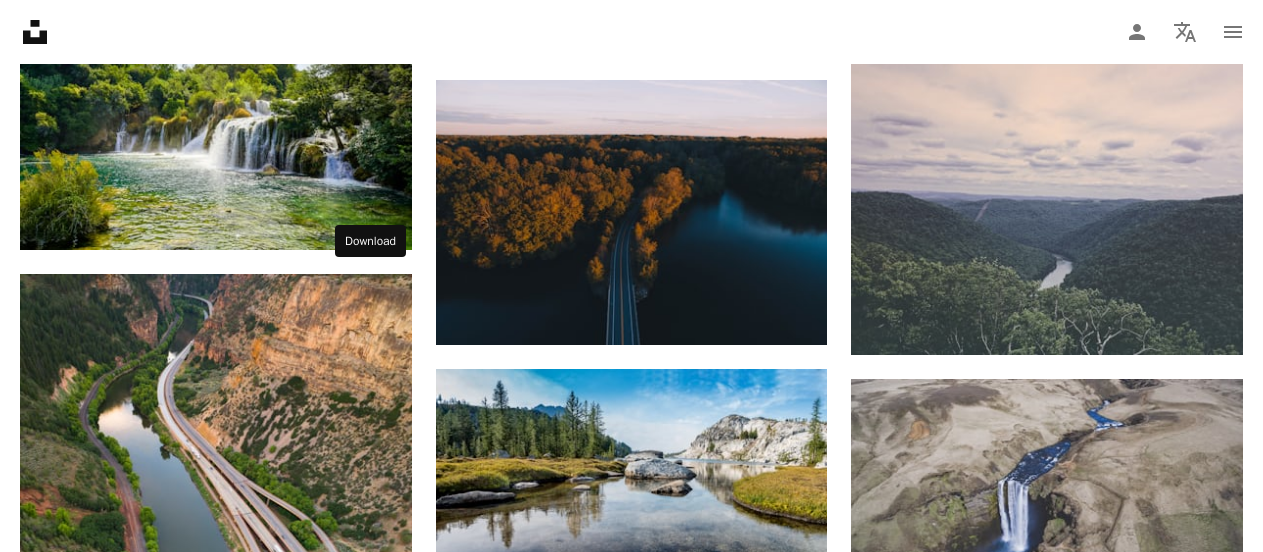 click on "Arrow pointing down" at bounding box center [372, 1032] 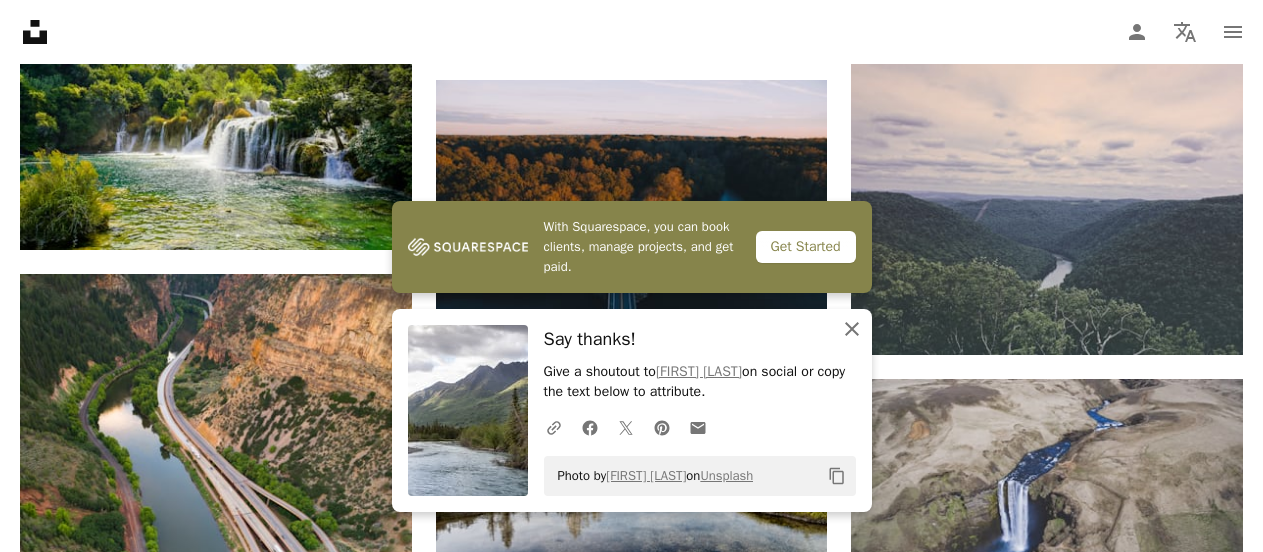 drag, startPoint x: 853, startPoint y: 327, endPoint x: 815, endPoint y: 356, distance: 47.801674 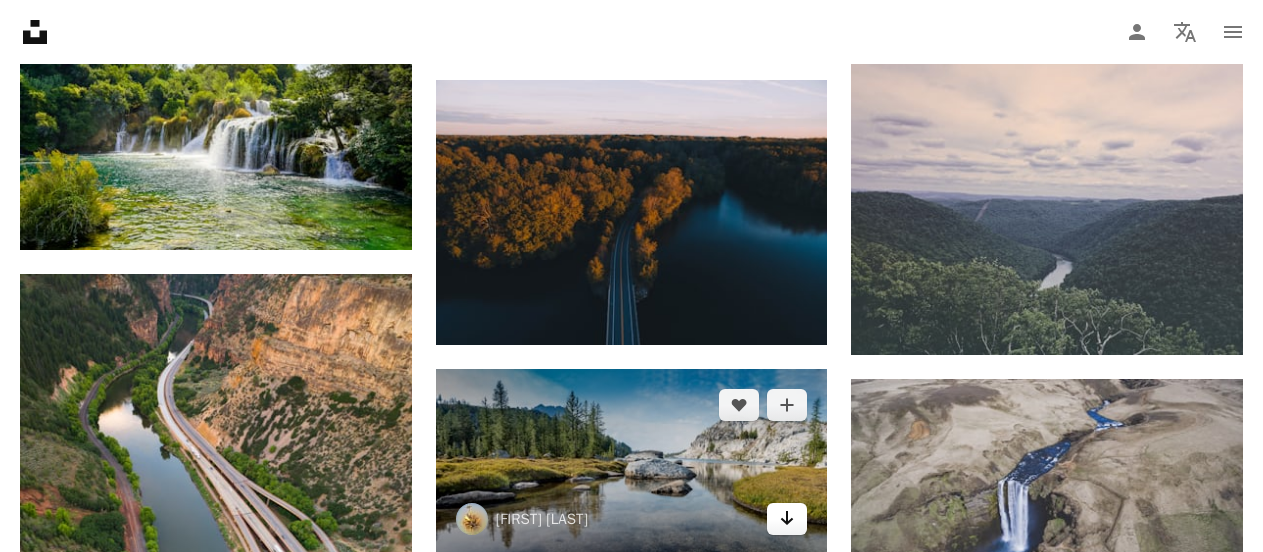 click on "Arrow pointing down" 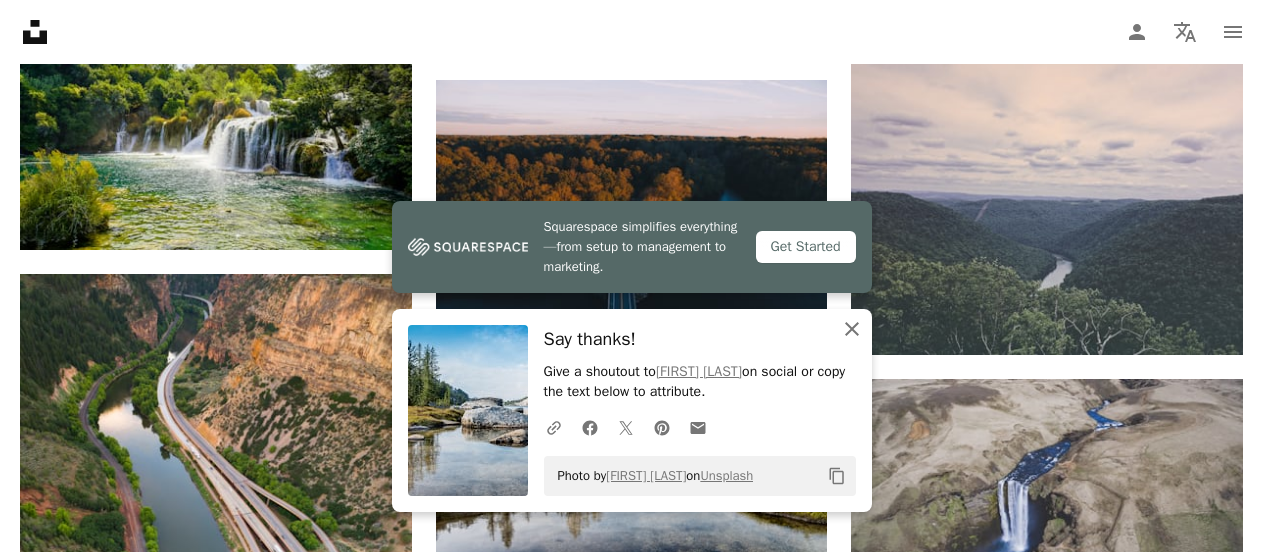click on "An X shape" 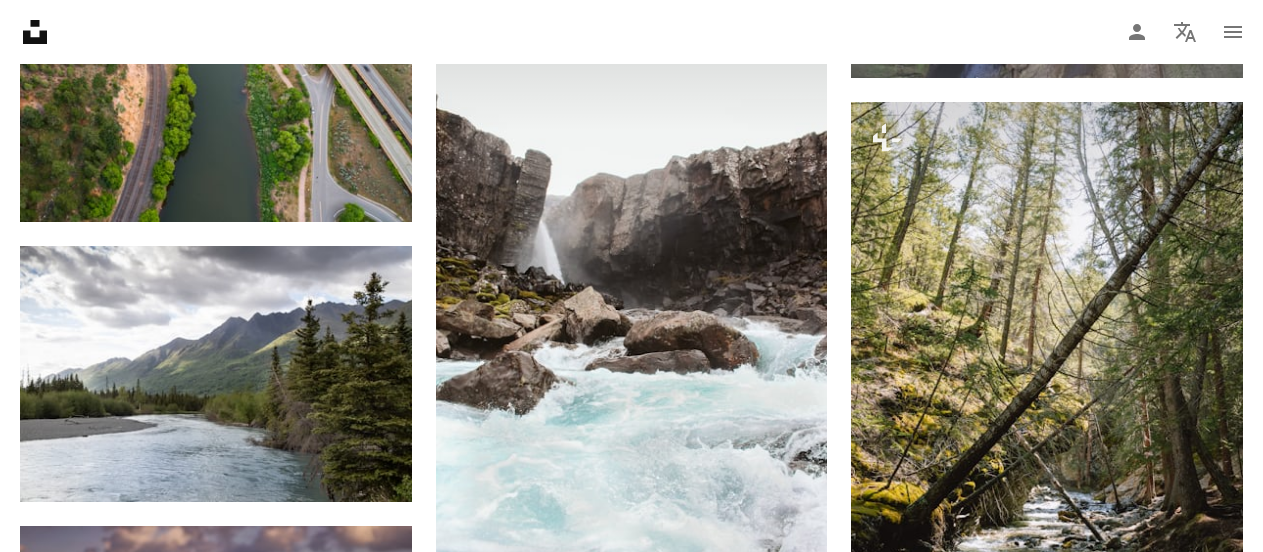 scroll, scrollTop: 17400, scrollLeft: 0, axis: vertical 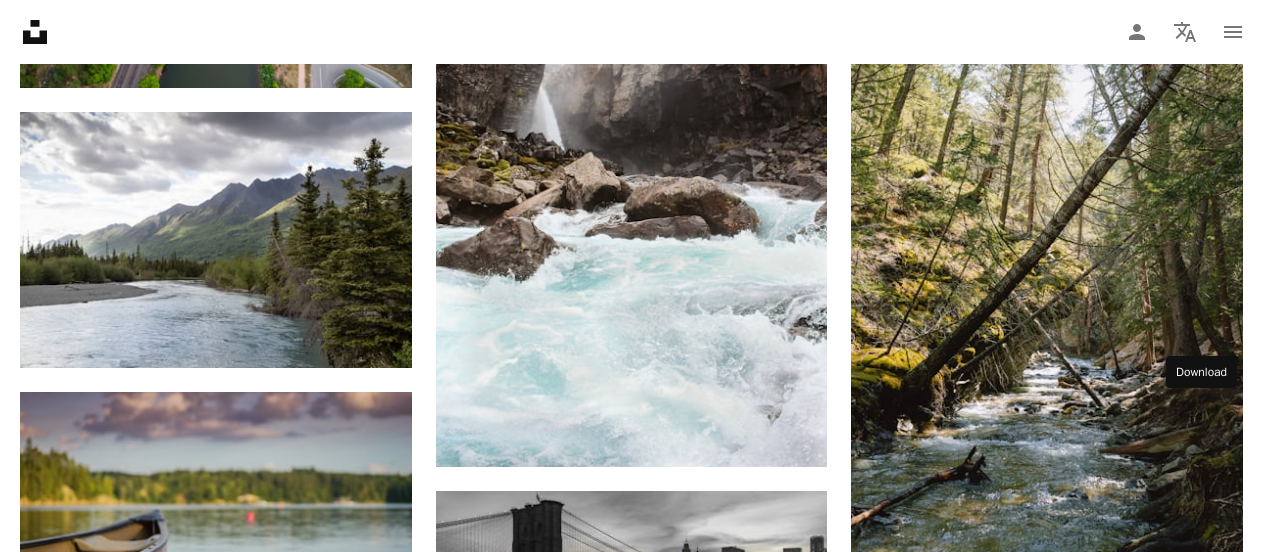 click on "Arrow pointing down" at bounding box center (1203, 1701) 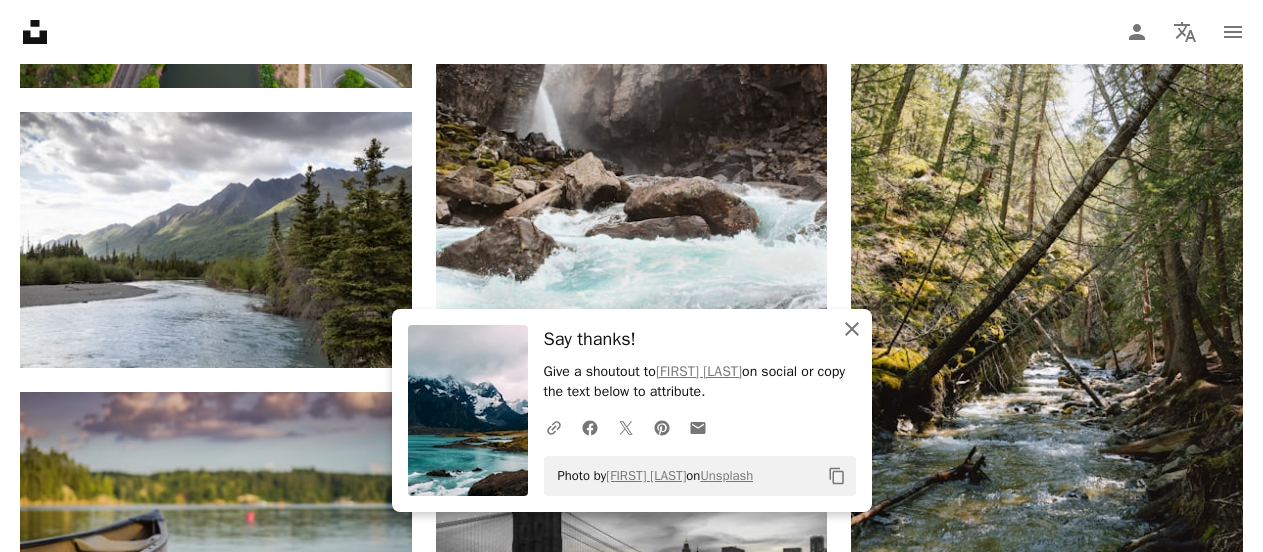 click 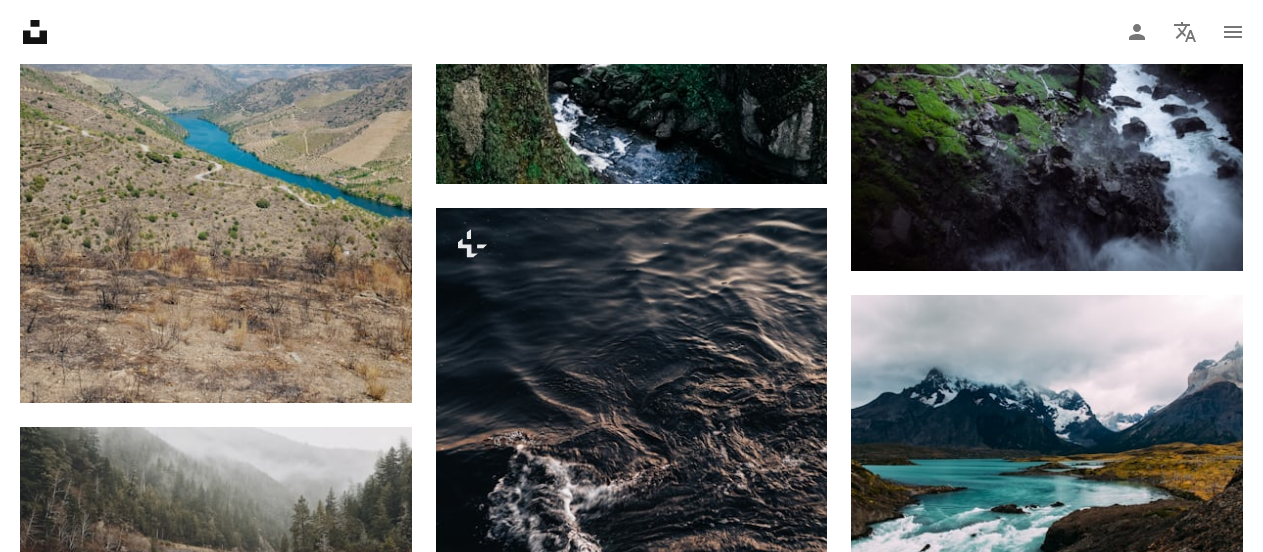 scroll, scrollTop: 18600, scrollLeft: 0, axis: vertical 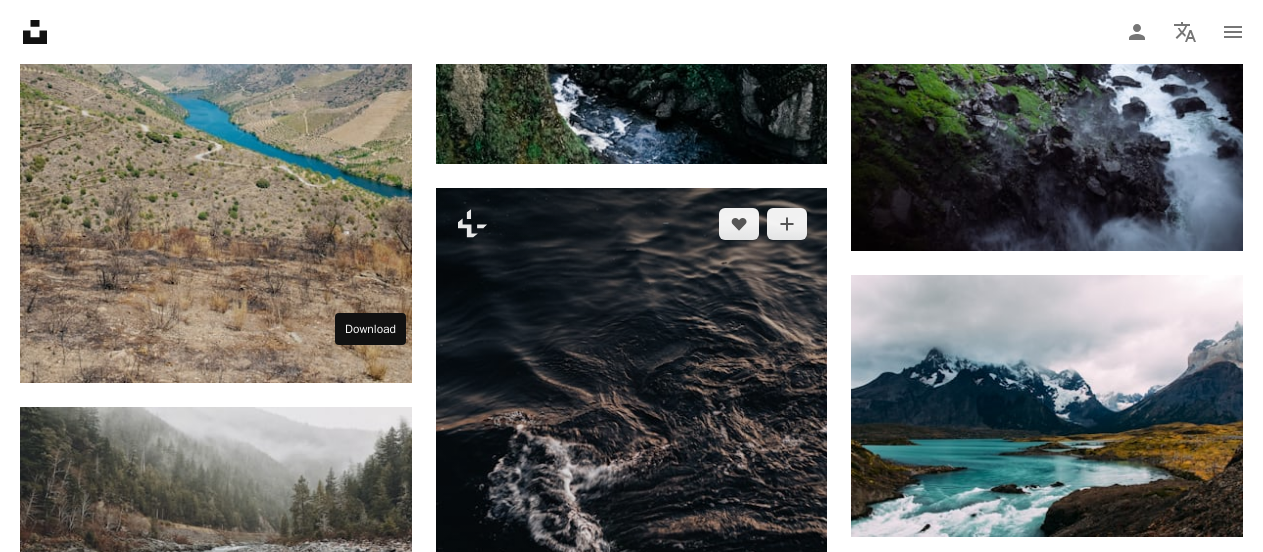 drag, startPoint x: 369, startPoint y: 369, endPoint x: 789, endPoint y: 281, distance: 429.12003 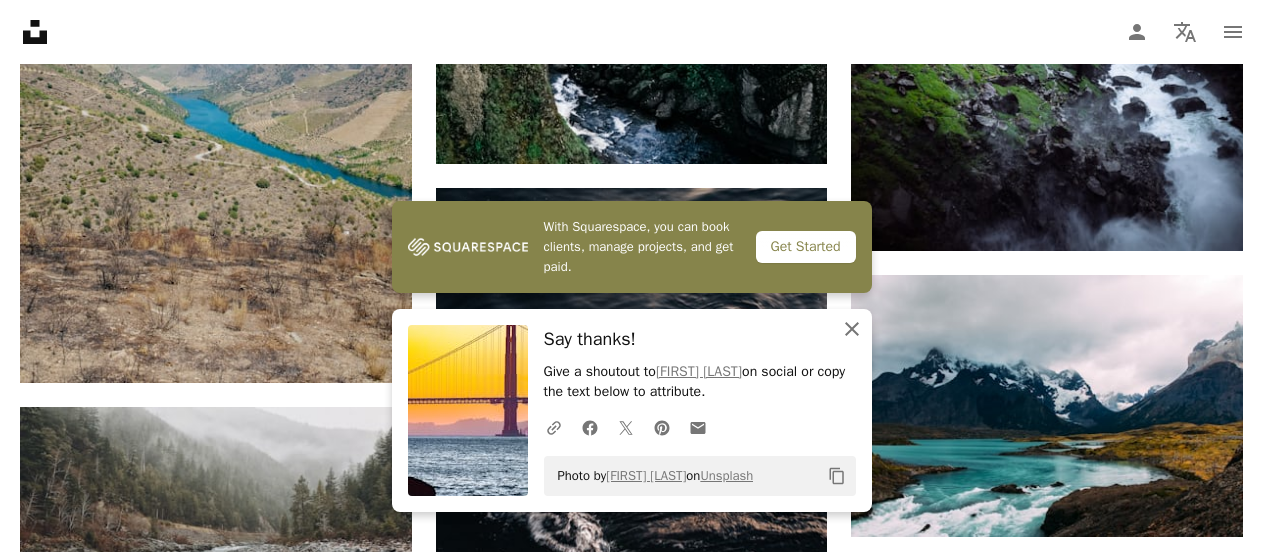 click on "An X shape" 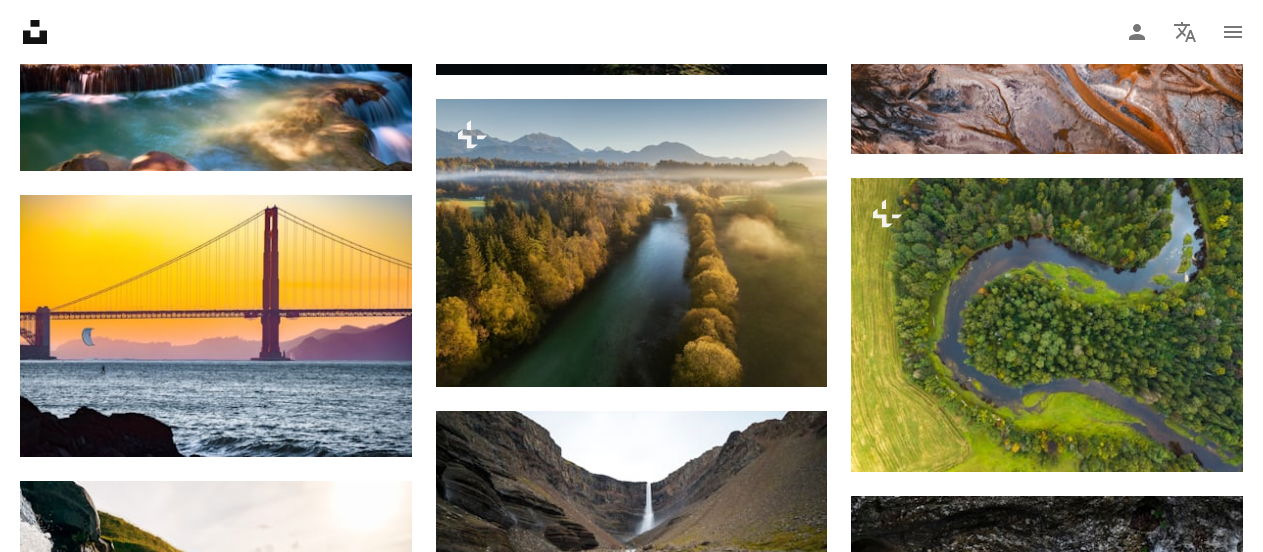scroll, scrollTop: 19800, scrollLeft: 0, axis: vertical 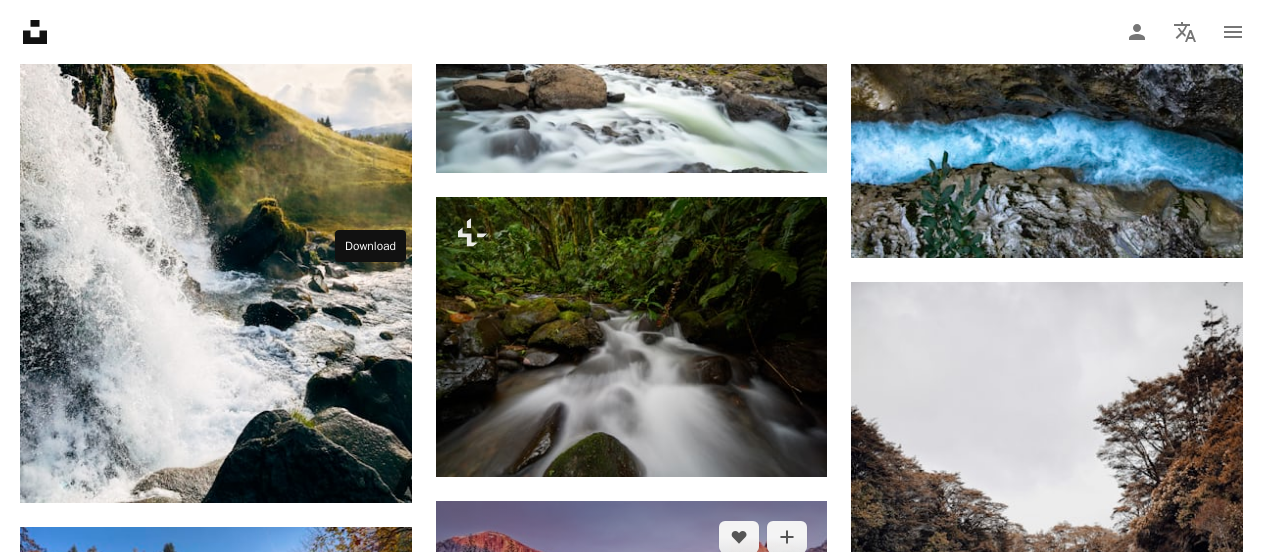 click 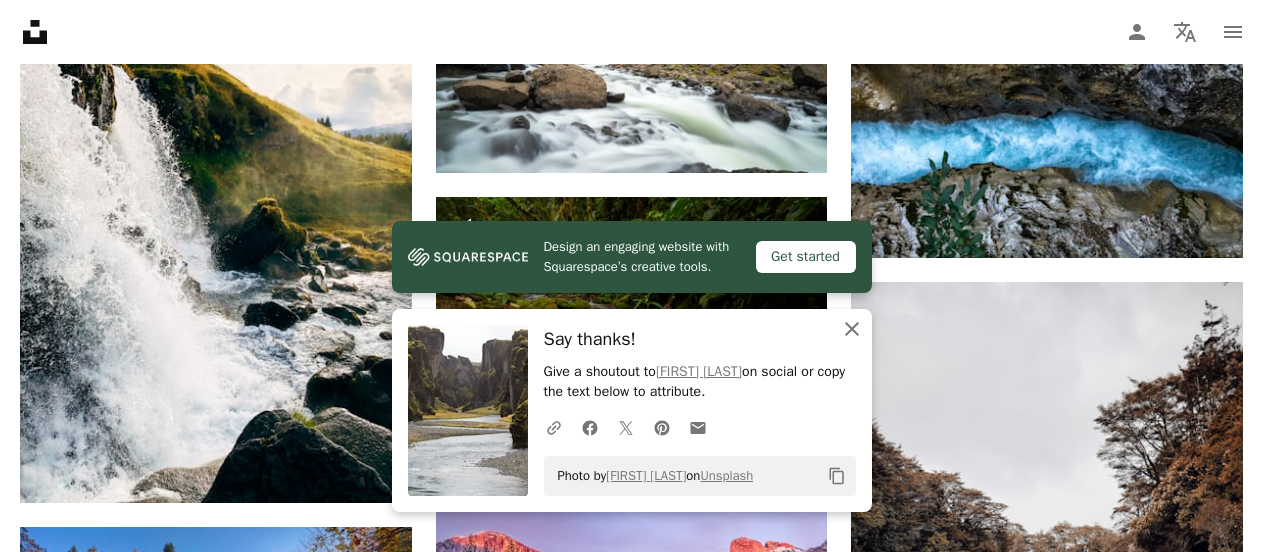 click on "An X shape" 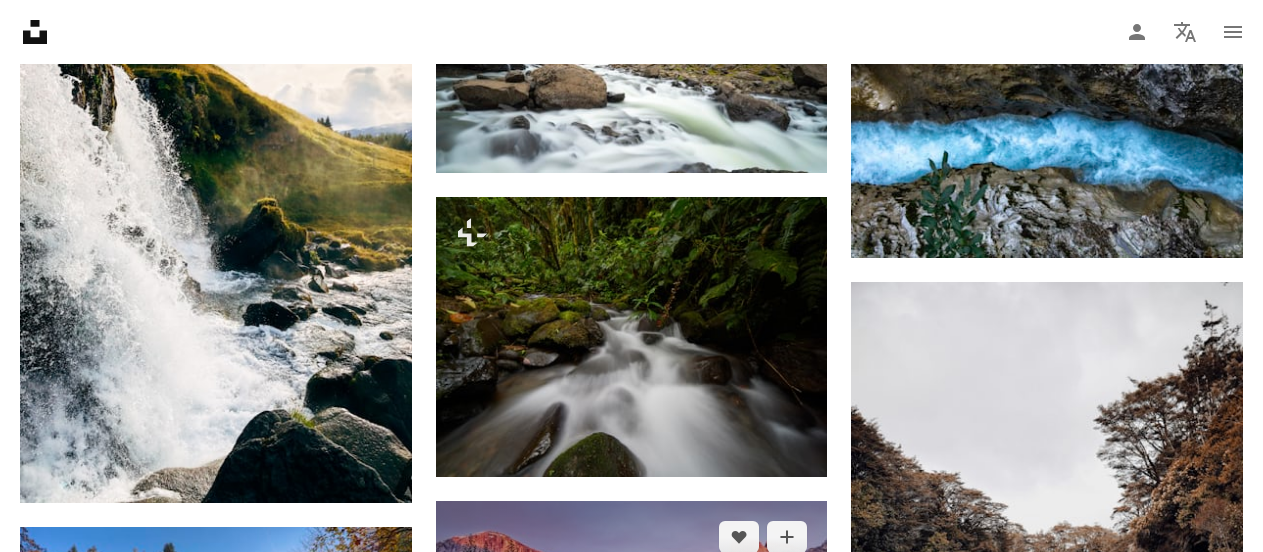 scroll, scrollTop: 19900, scrollLeft: 0, axis: vertical 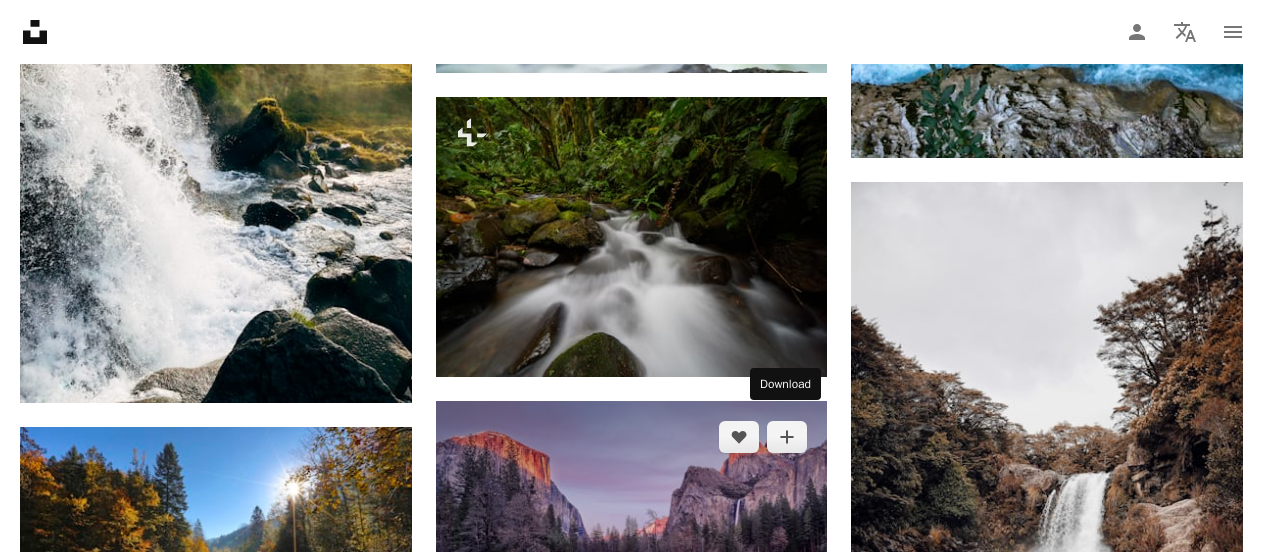 click on "Arrow pointing down" 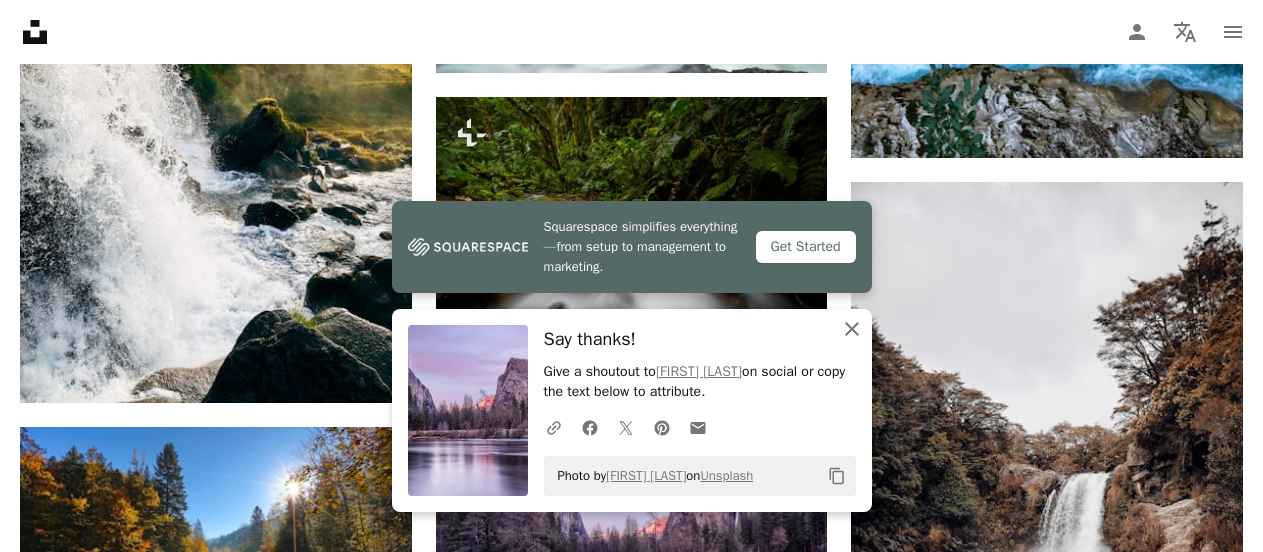 click on "An X shape" 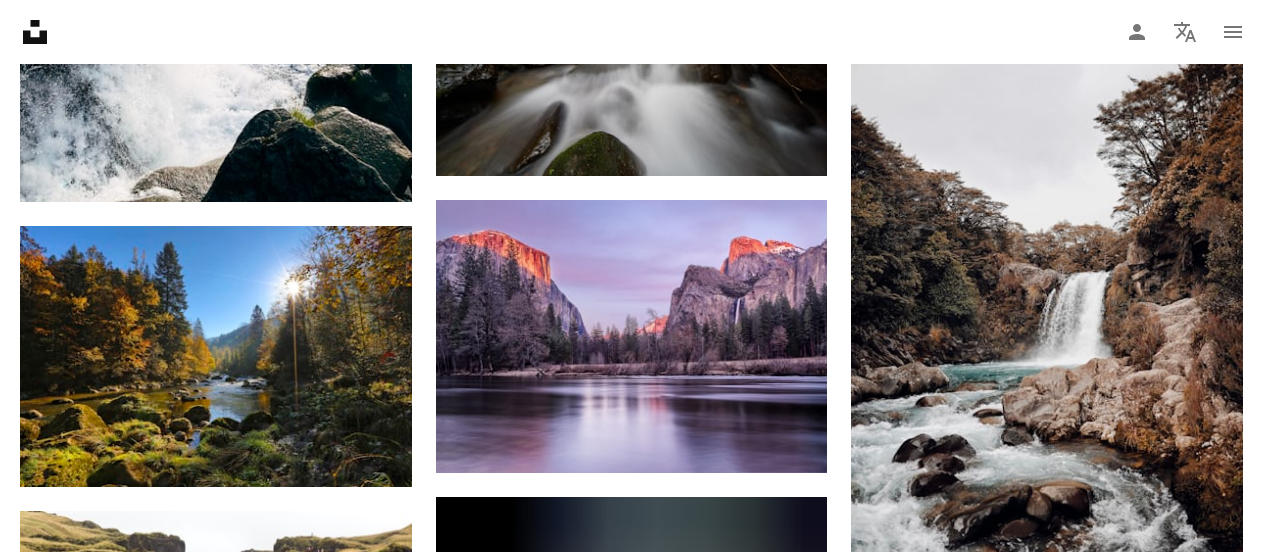scroll, scrollTop: 20200, scrollLeft: 0, axis: vertical 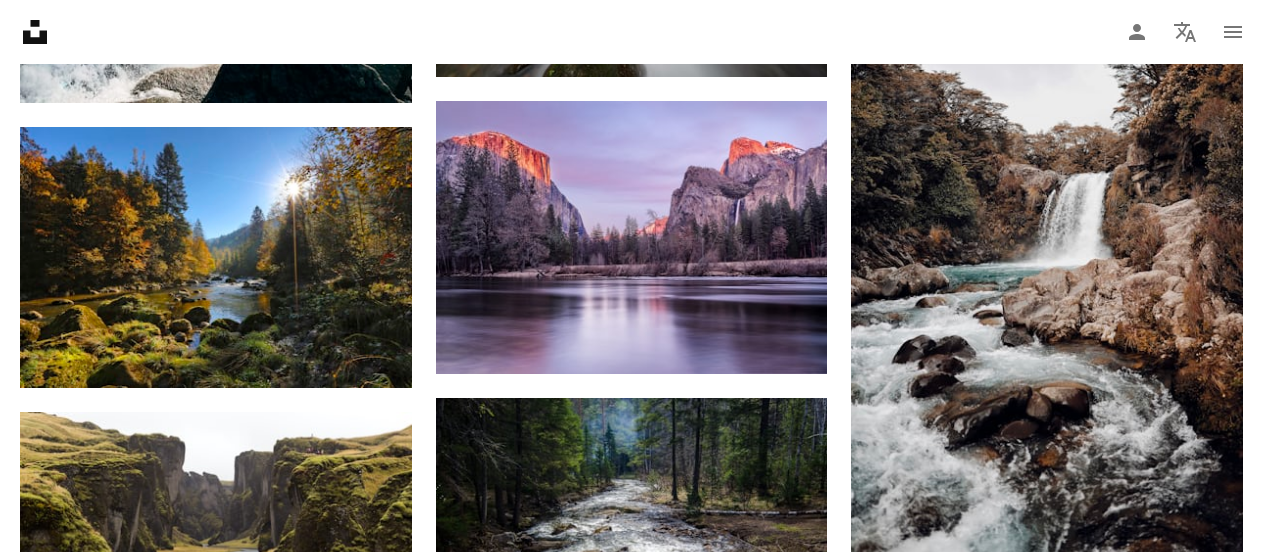 click on "Arrow pointing down" 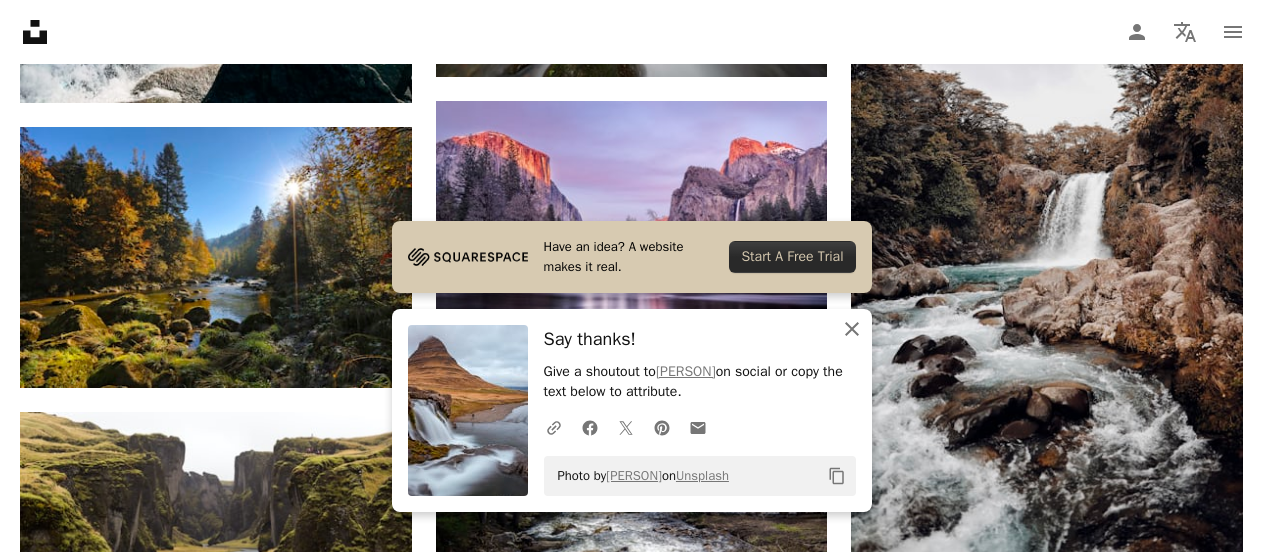 click on "An X shape" 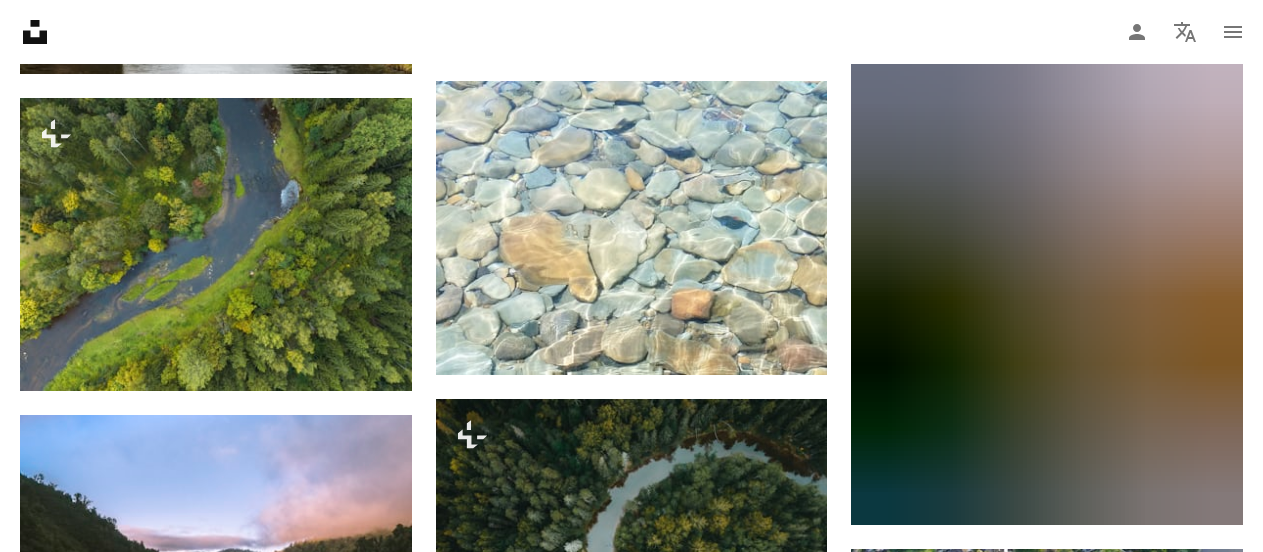 scroll, scrollTop: 20700, scrollLeft: 0, axis: vertical 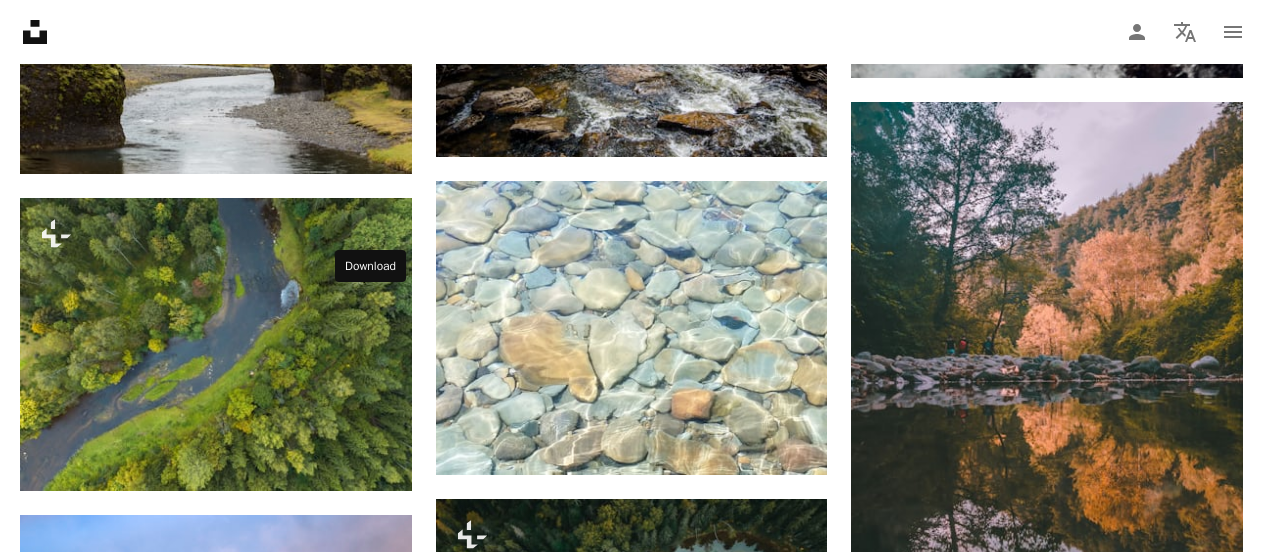 click on "Arrow pointing down" at bounding box center (372, 1058) 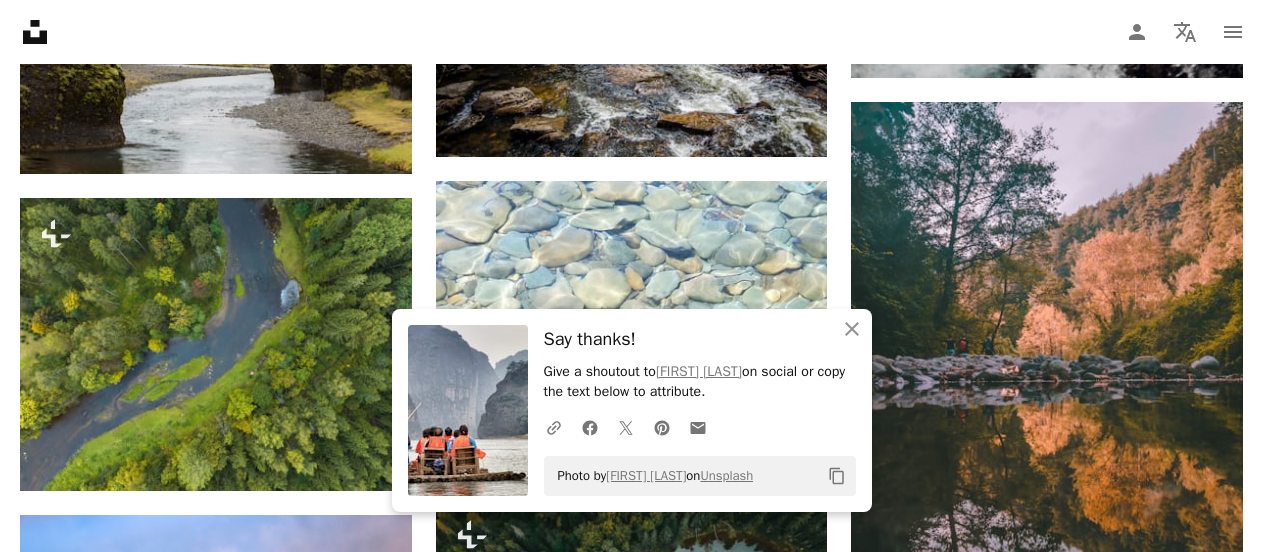 scroll, scrollTop: 20900, scrollLeft: 0, axis: vertical 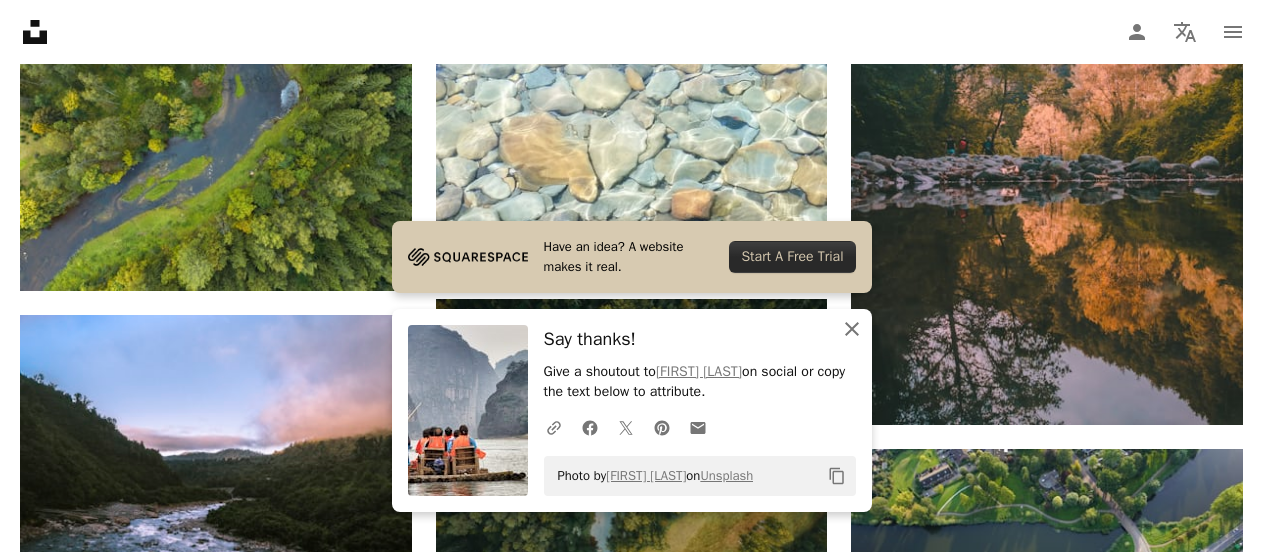 click on "An X shape" 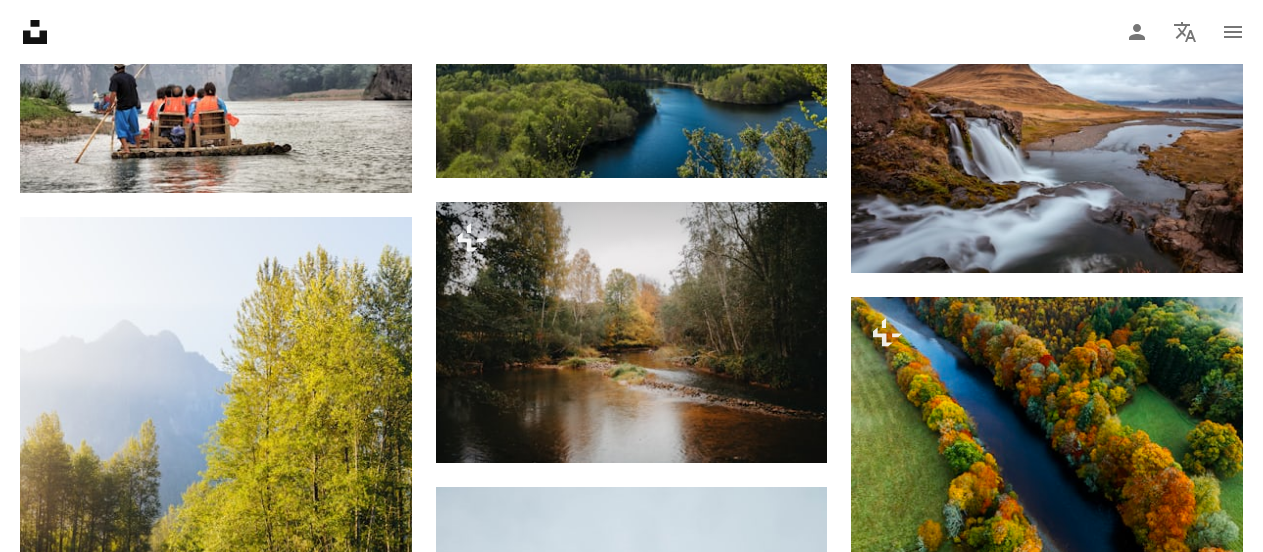 scroll, scrollTop: 21800, scrollLeft: 0, axis: vertical 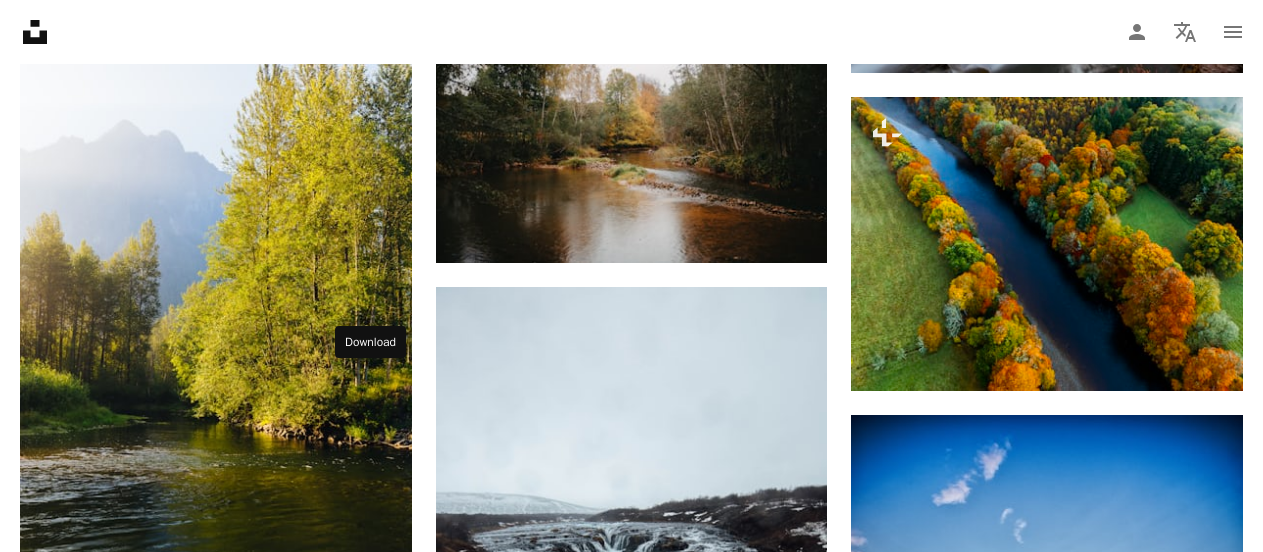 click on "Arrow pointing down" 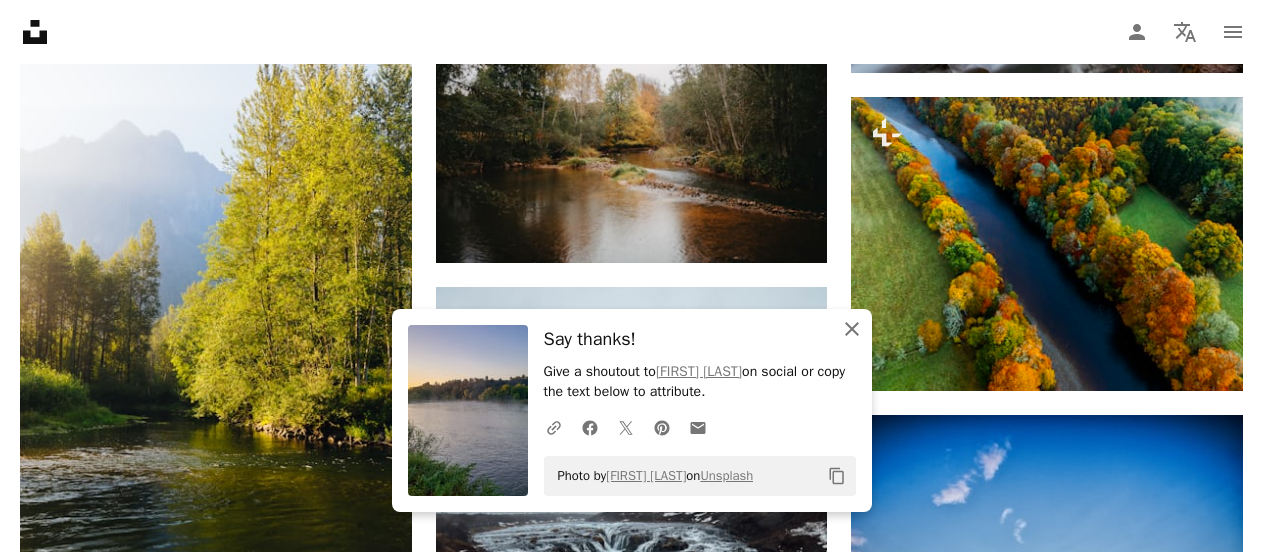 click on "An X shape" 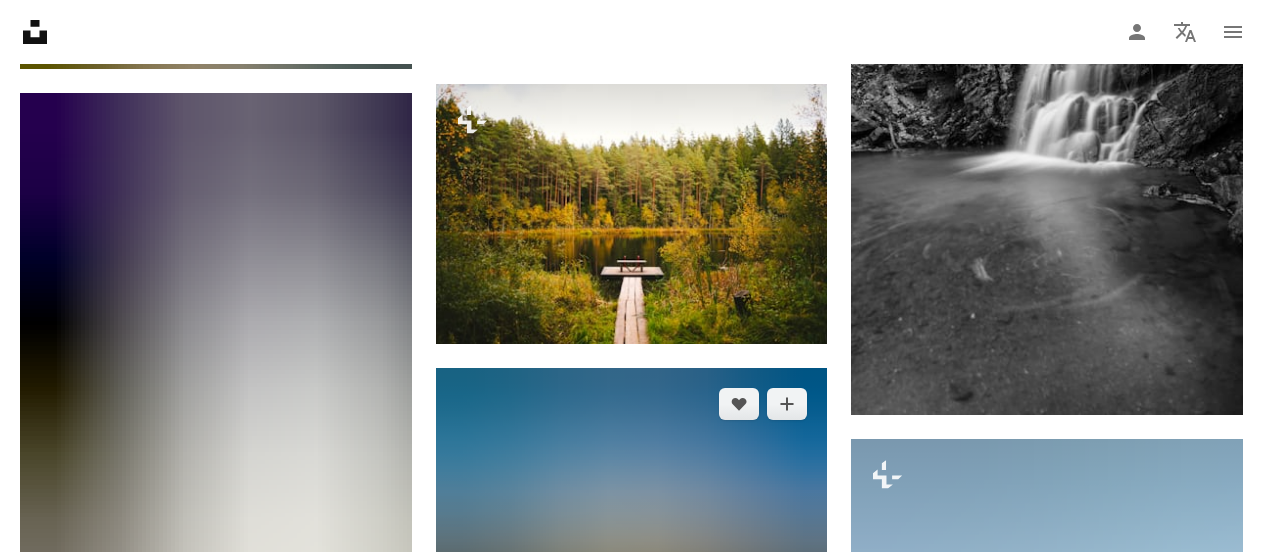 scroll, scrollTop: 23200, scrollLeft: 0, axis: vertical 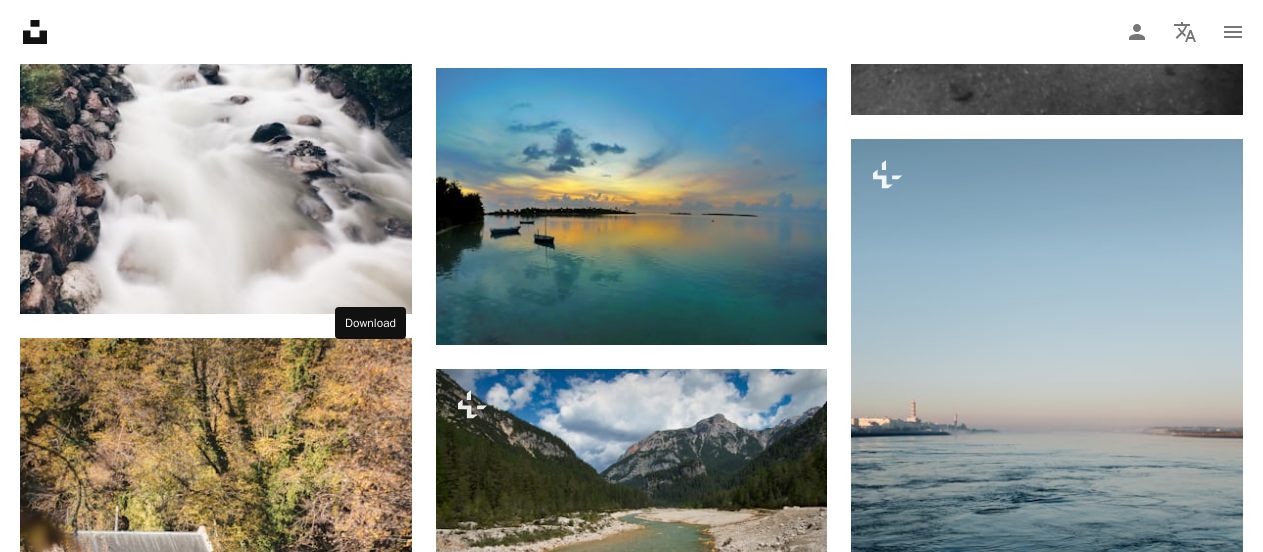 click on "Arrow pointing down" 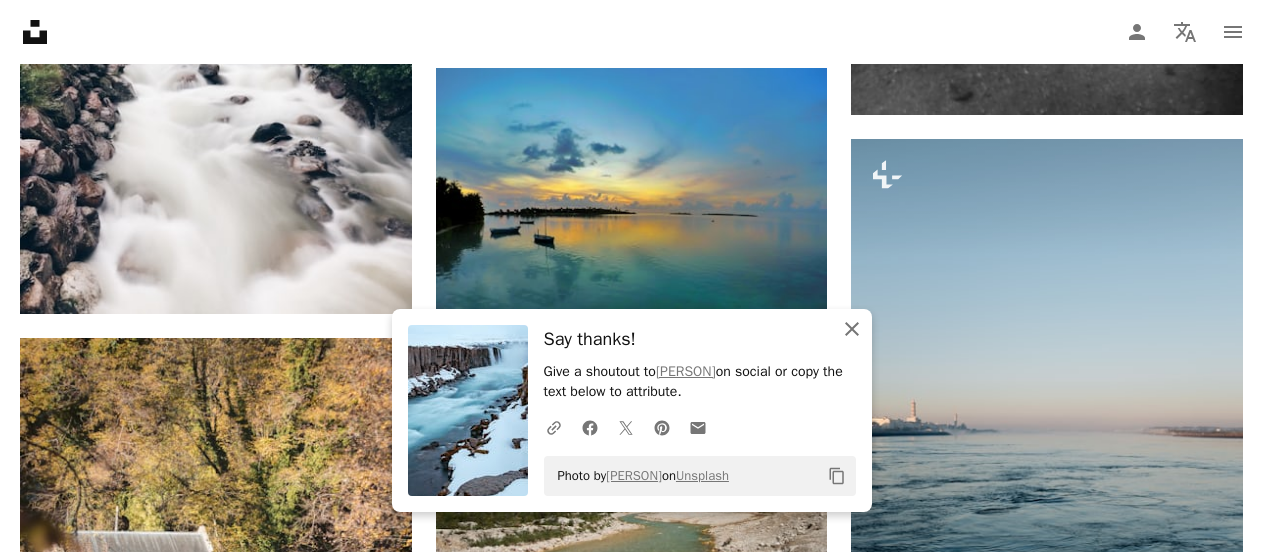 click 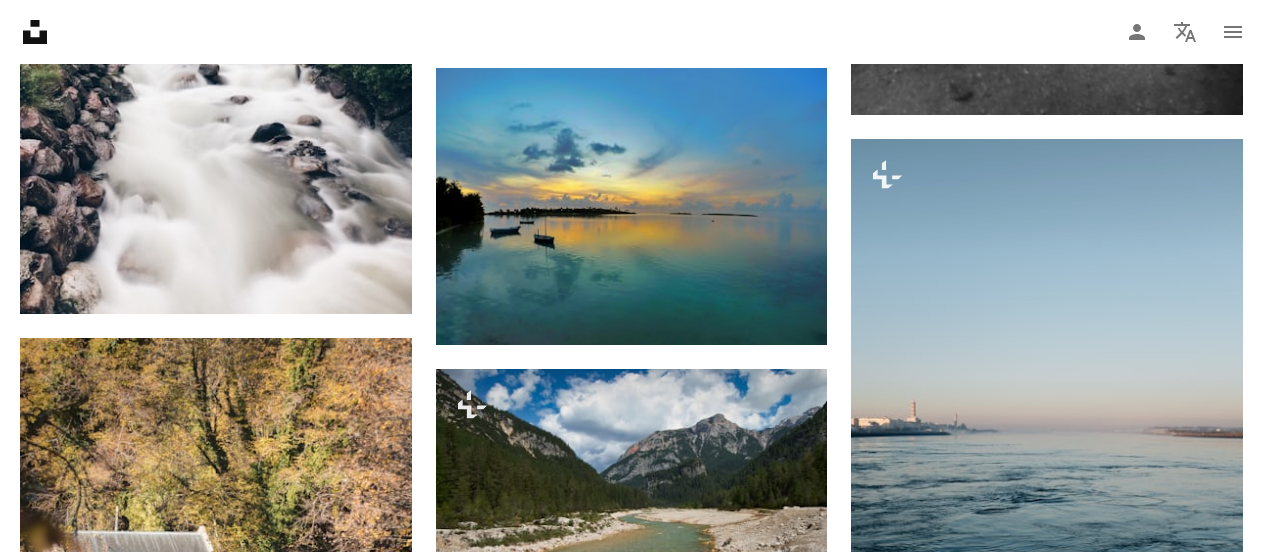 scroll, scrollTop: 24000, scrollLeft: 0, axis: vertical 